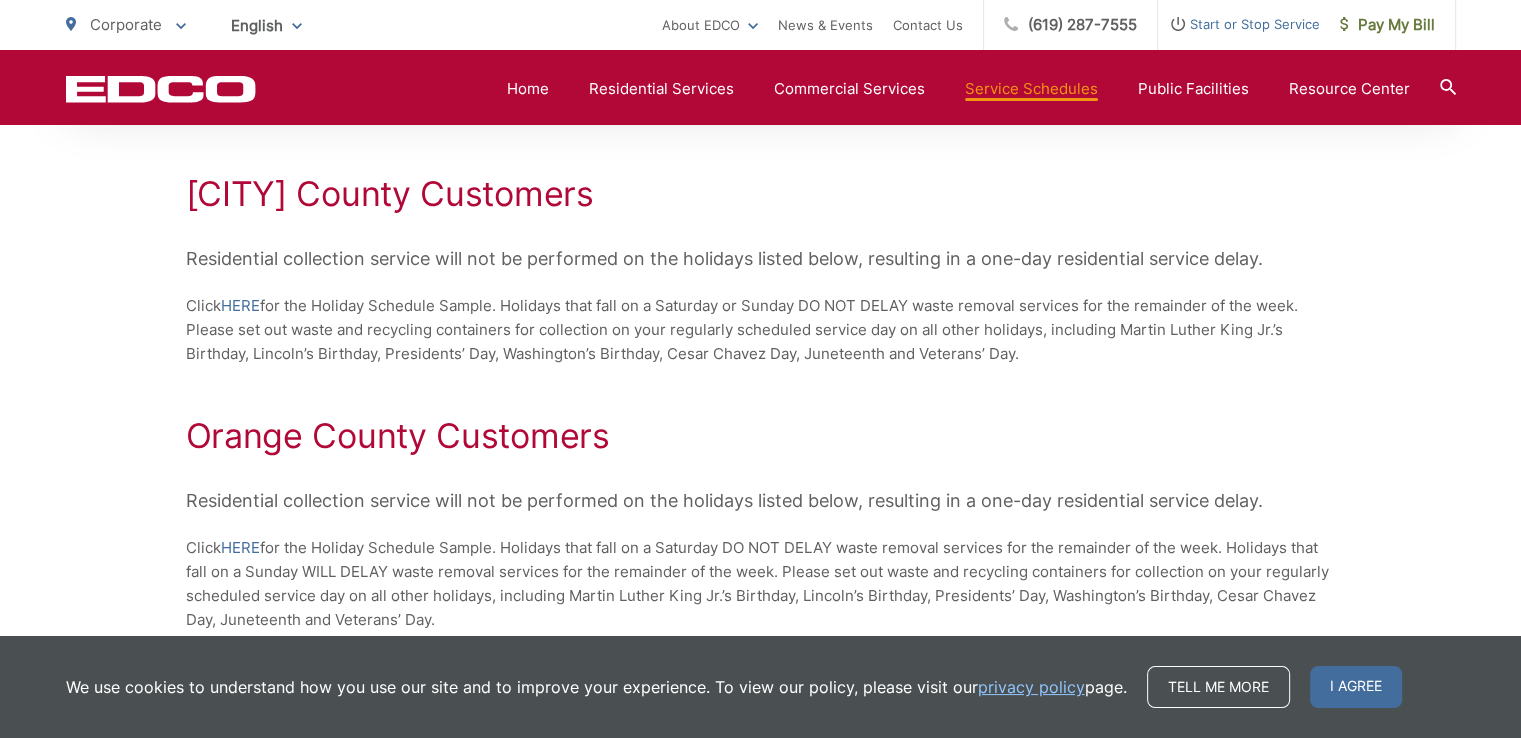 scroll, scrollTop: 500, scrollLeft: 0, axis: vertical 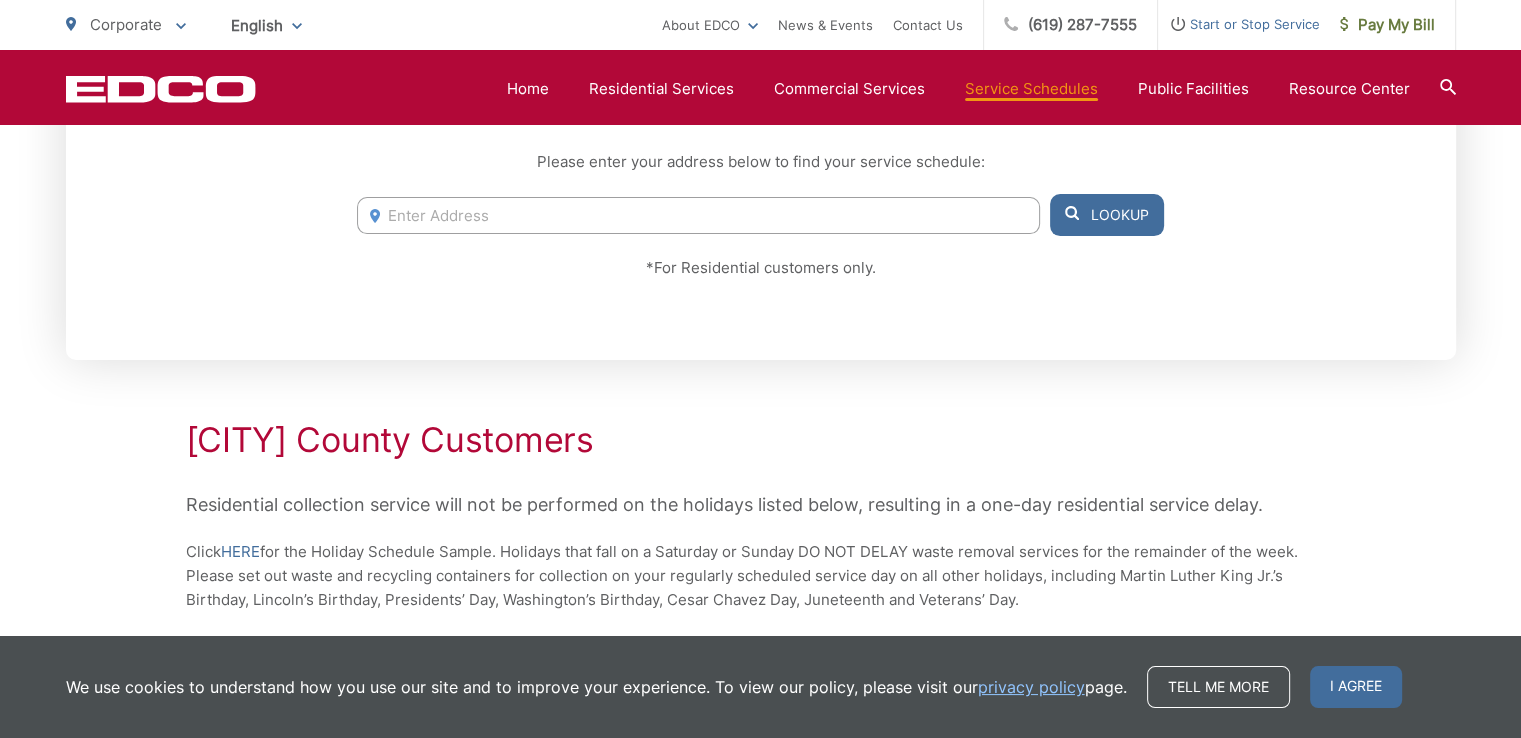 click at bounding box center [698, 215] 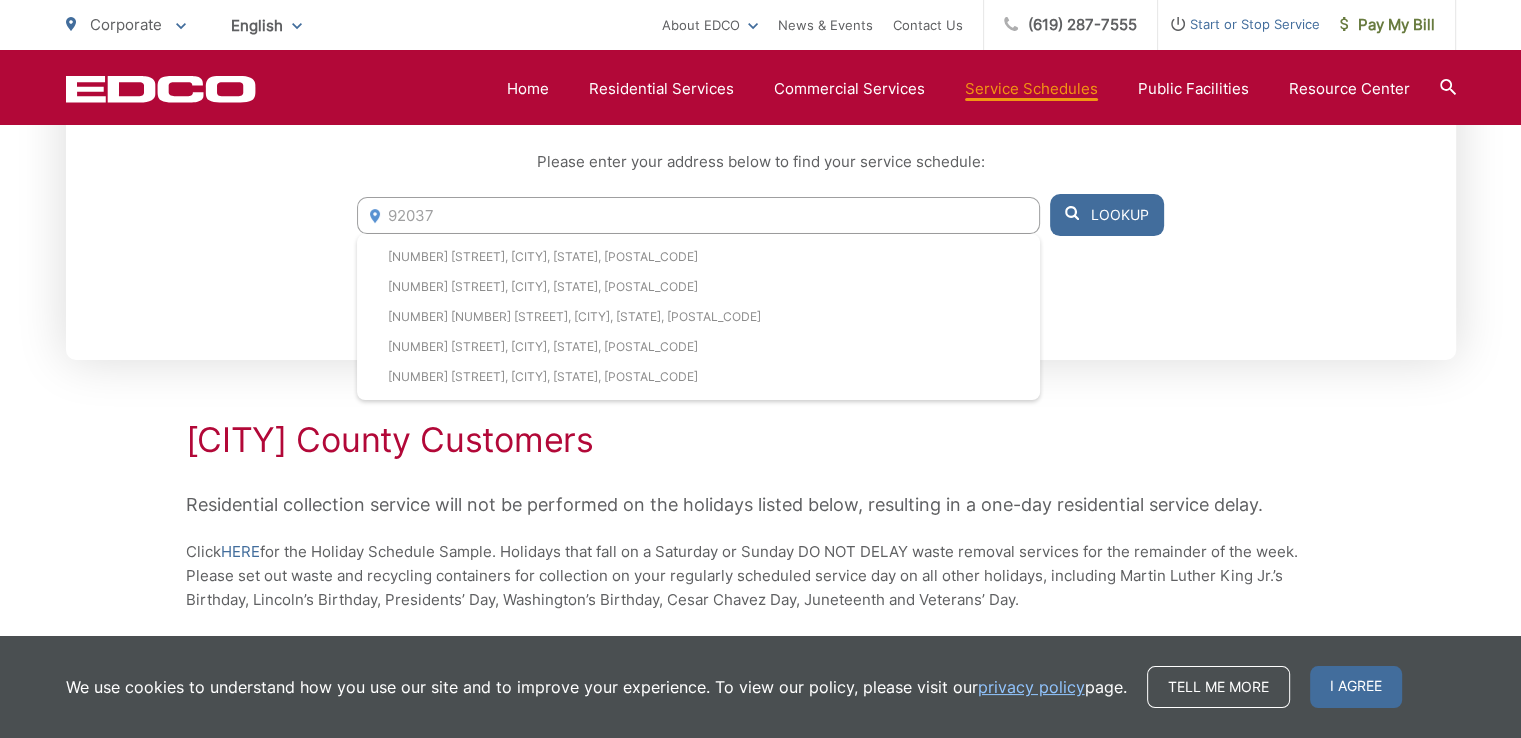 click on "Lookup" at bounding box center (1107, 215) 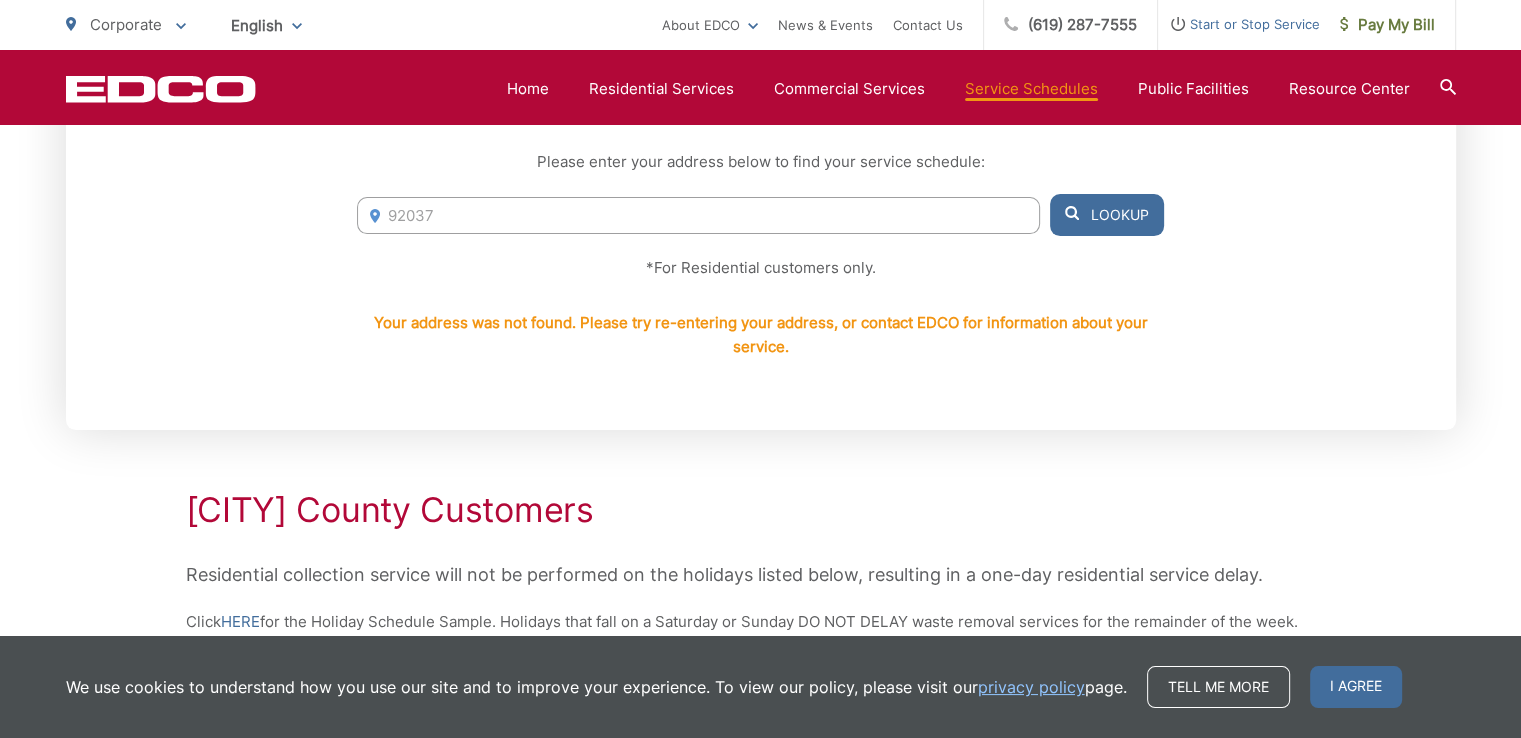 drag, startPoint x: 488, startPoint y: 217, endPoint x: 470, endPoint y: 216, distance: 18.027756 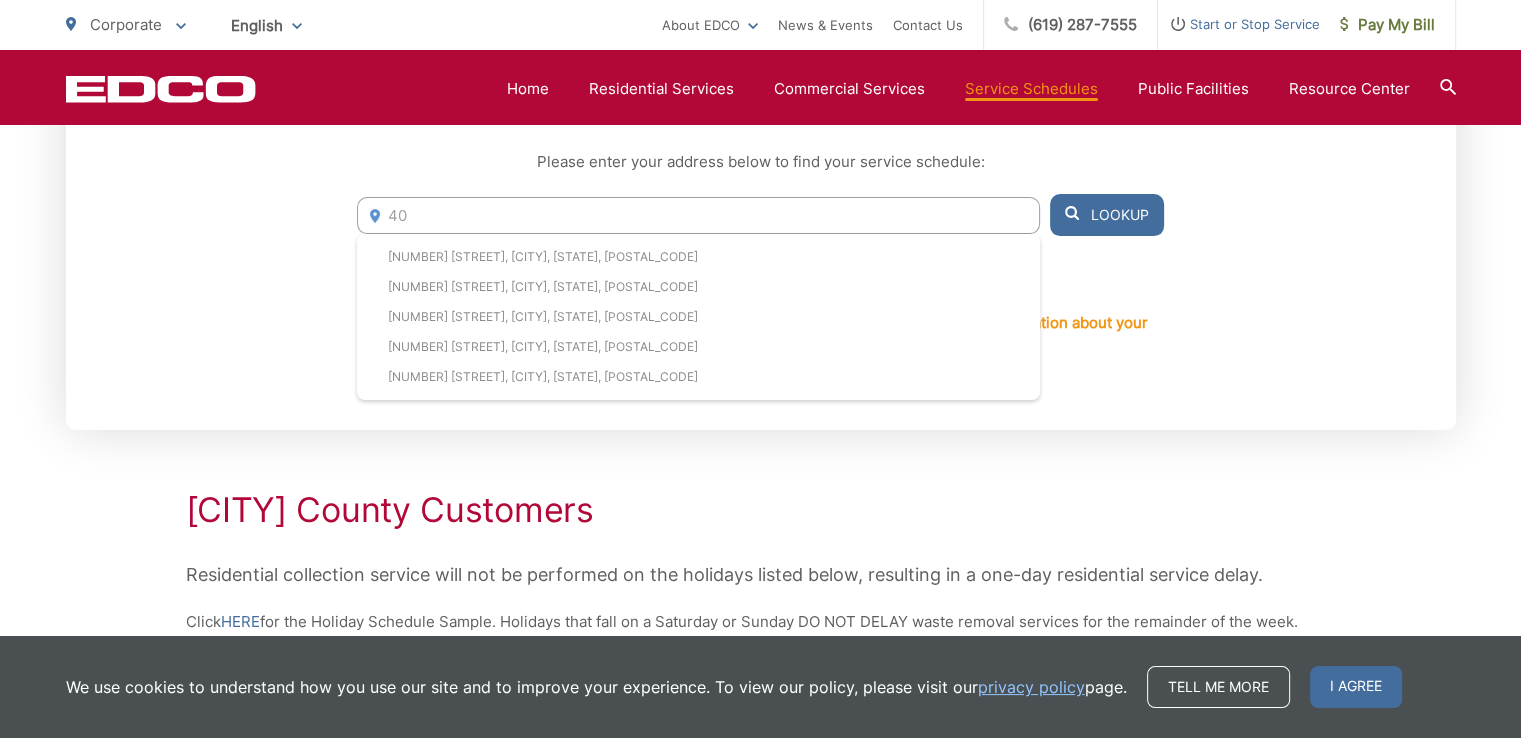 type on "4" 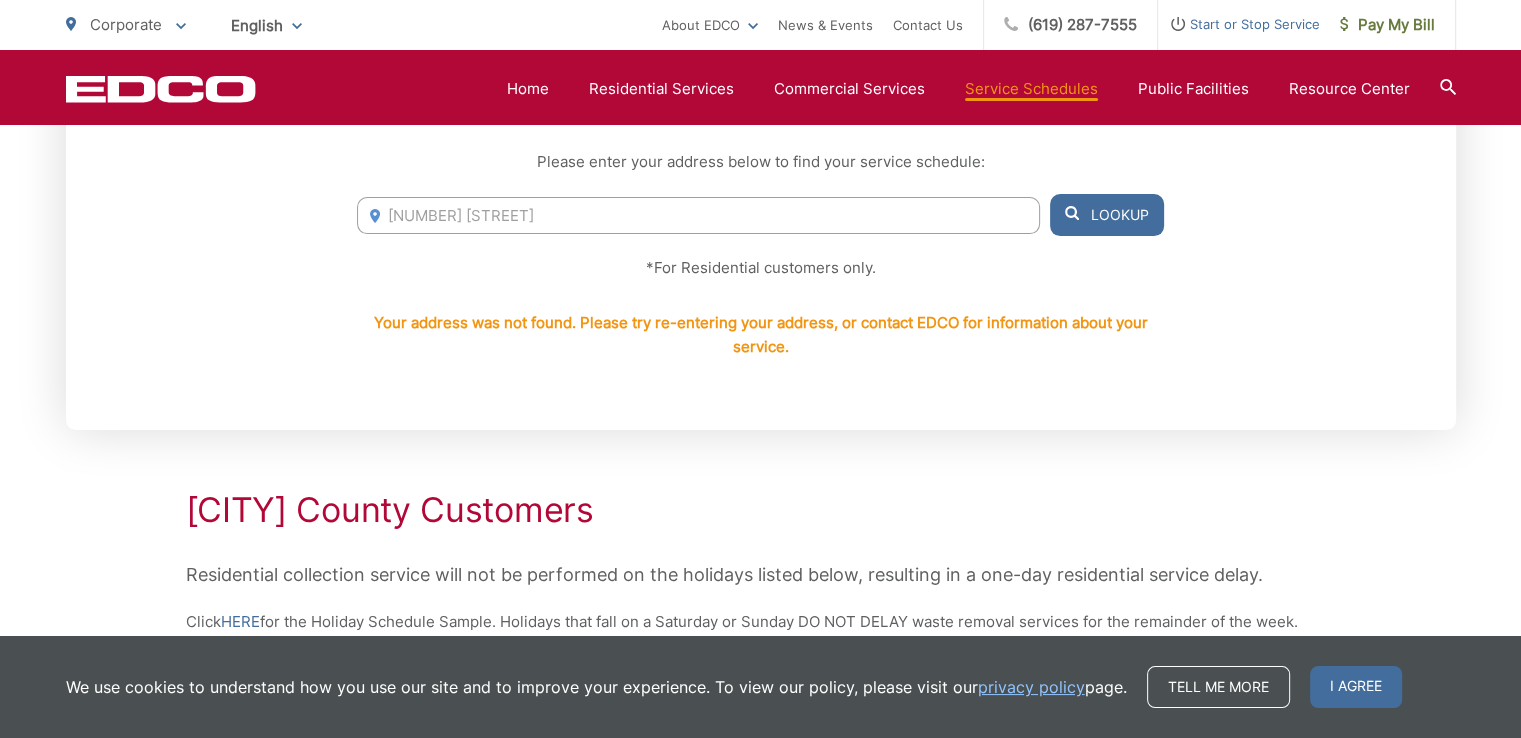click on "Lookup" at bounding box center [1107, 215] 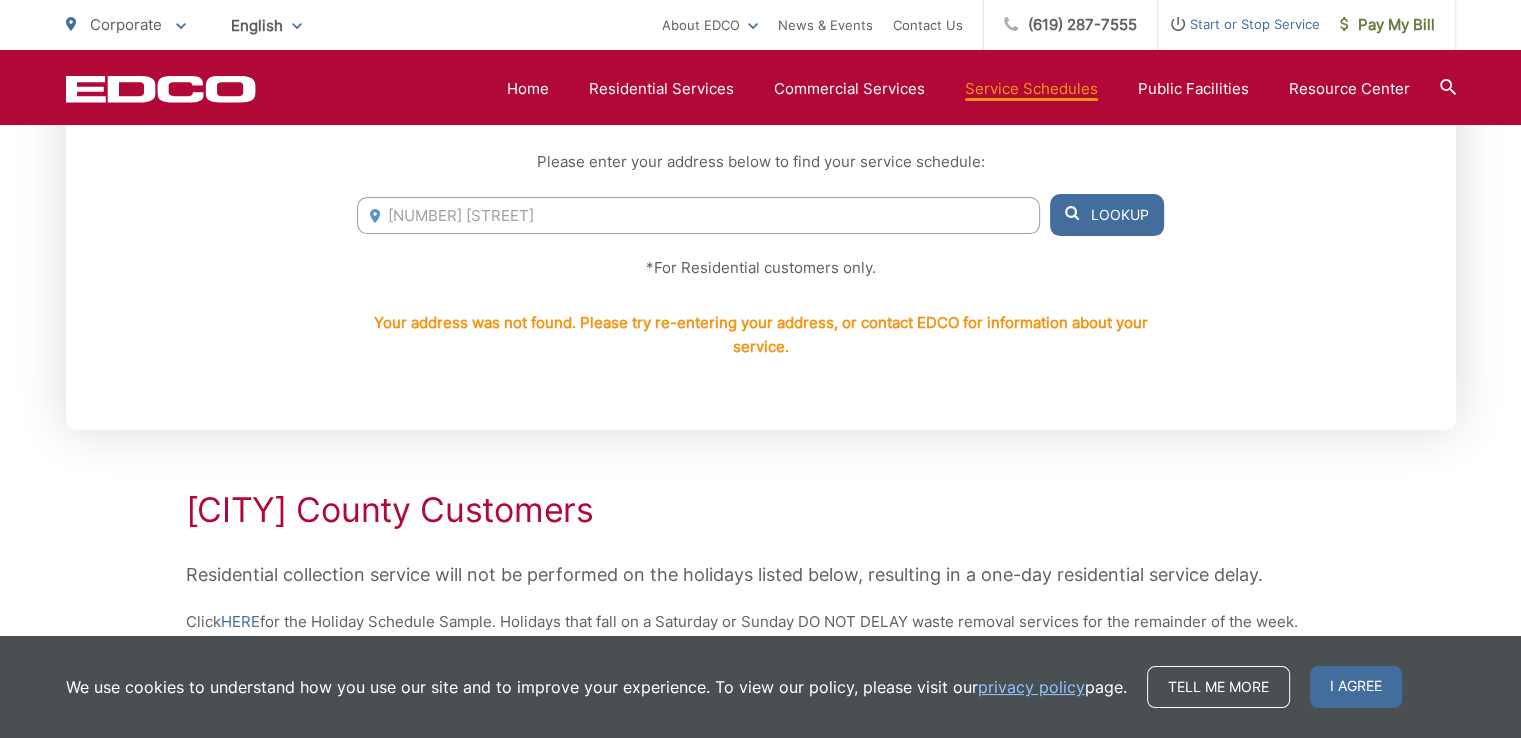 click on "Lookup" at bounding box center [1107, 215] 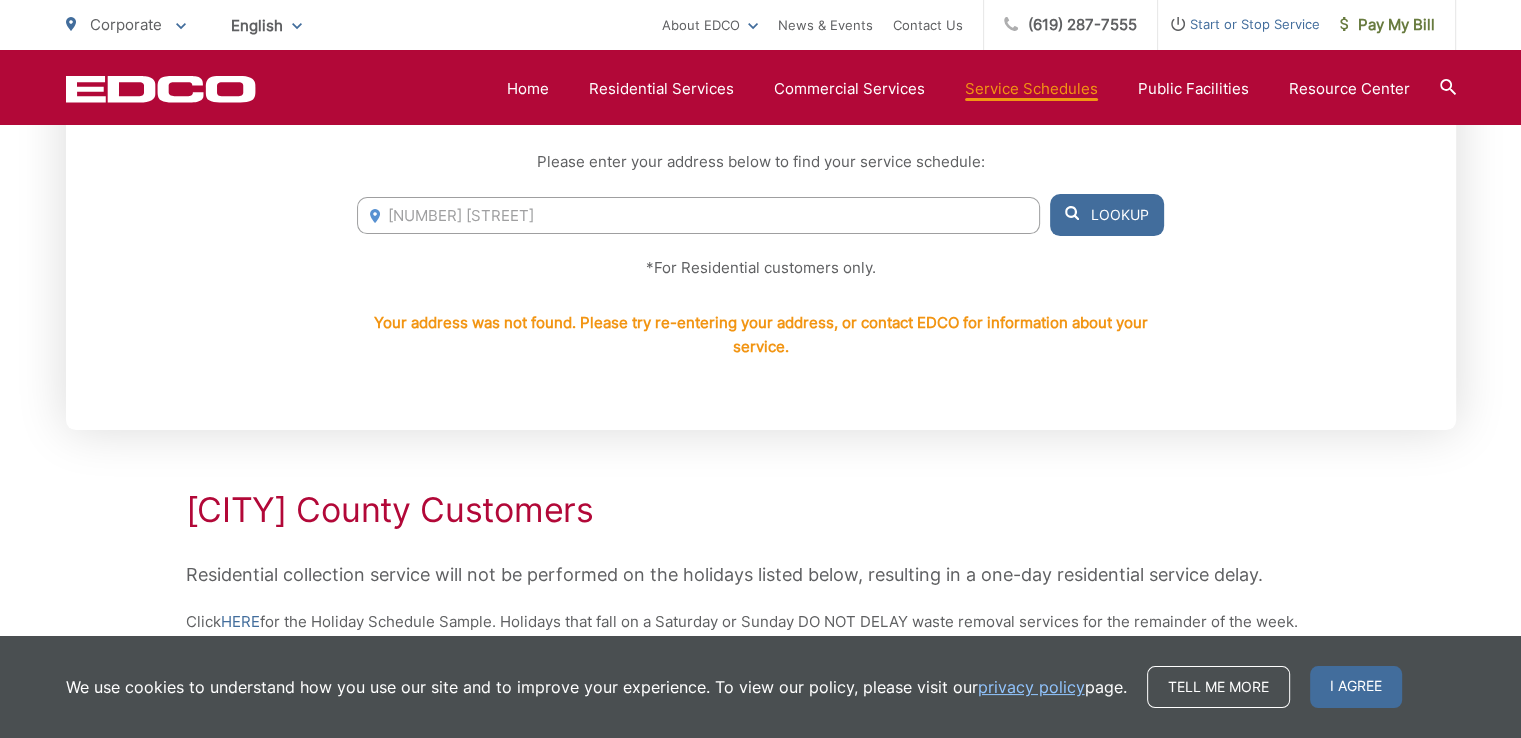 drag, startPoint x: 529, startPoint y: 215, endPoint x: 234, endPoint y: 206, distance: 295.13727 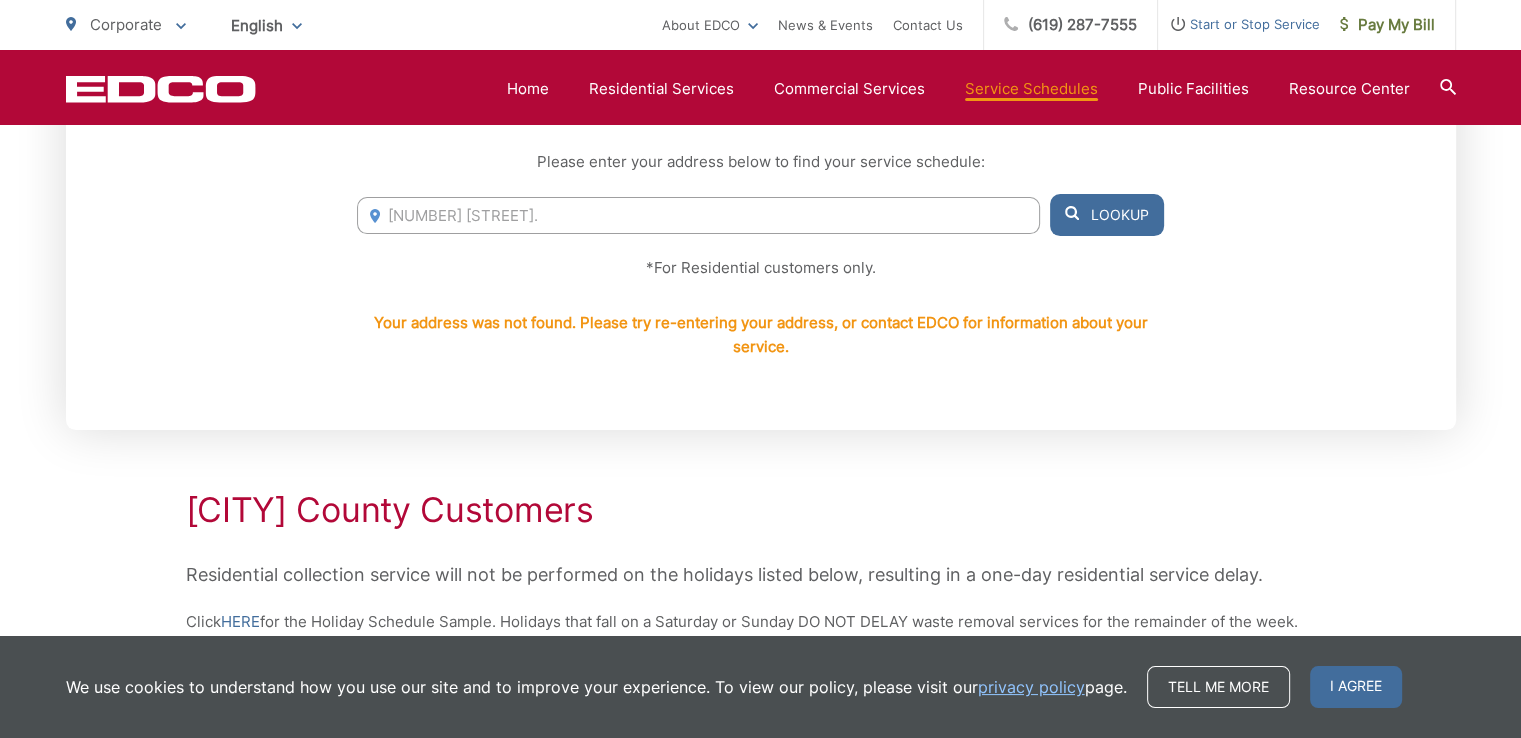 paste on "La Jolla, CA 92092" 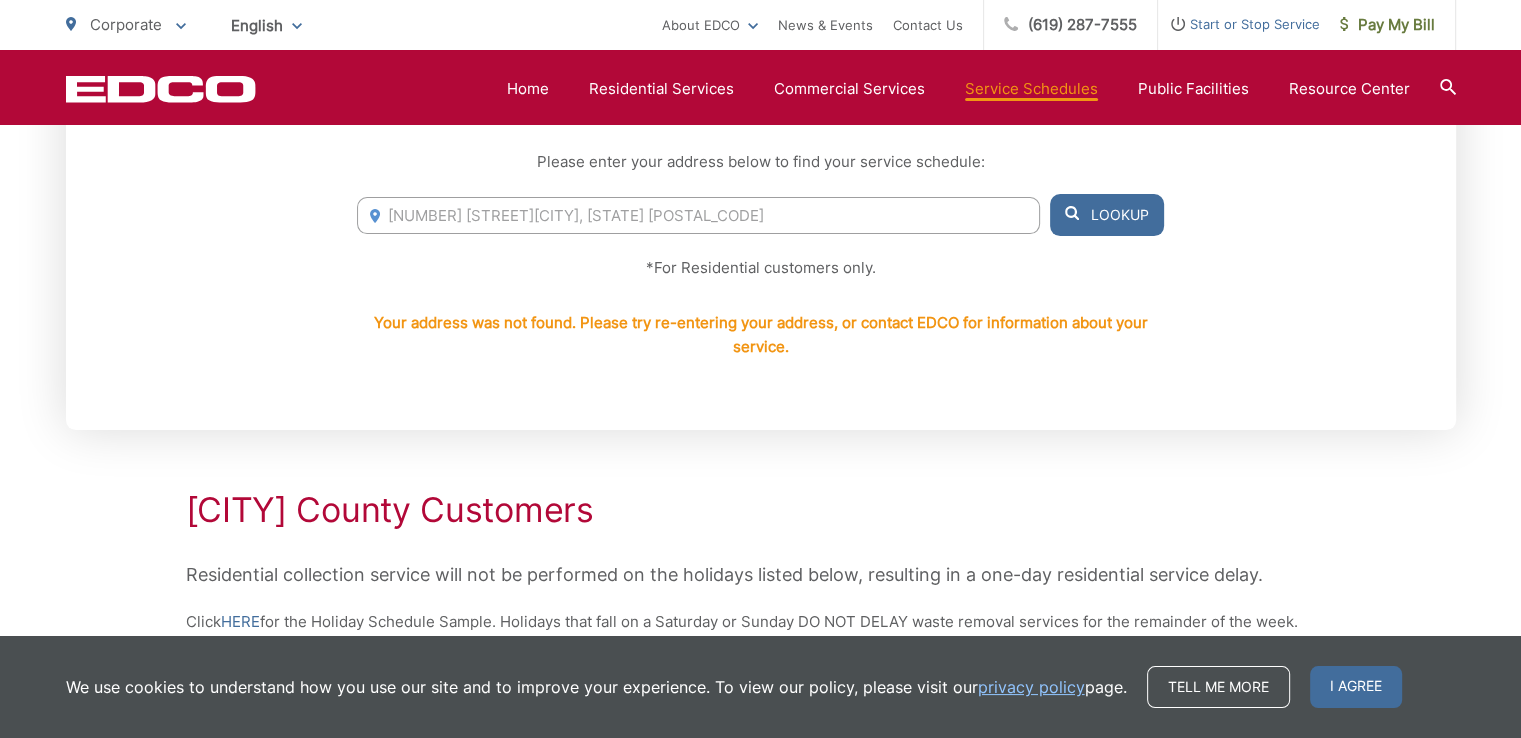 click on "4067 Miramar St.La Jolla, CA 92092" at bounding box center [698, 215] 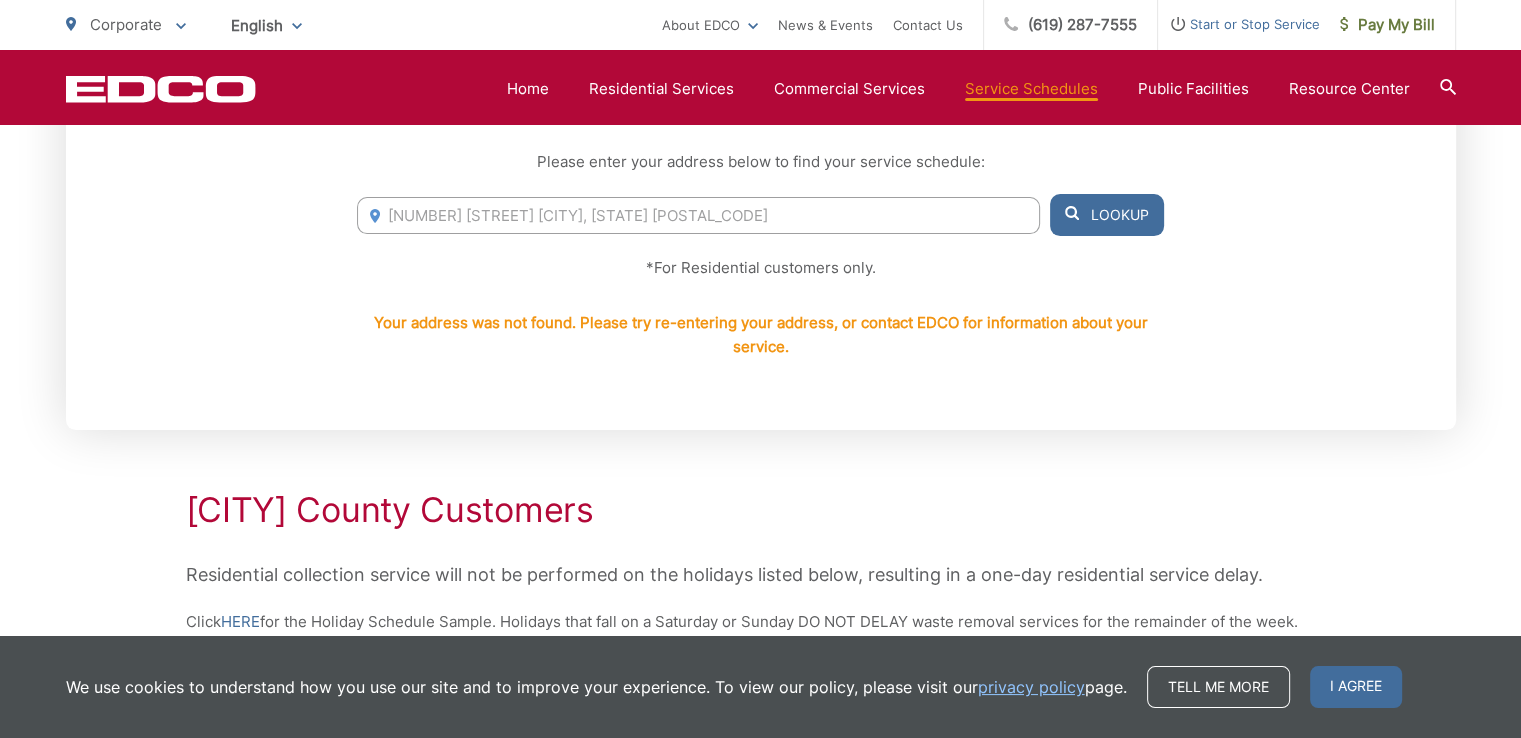 click on "Lookup" at bounding box center (1107, 215) 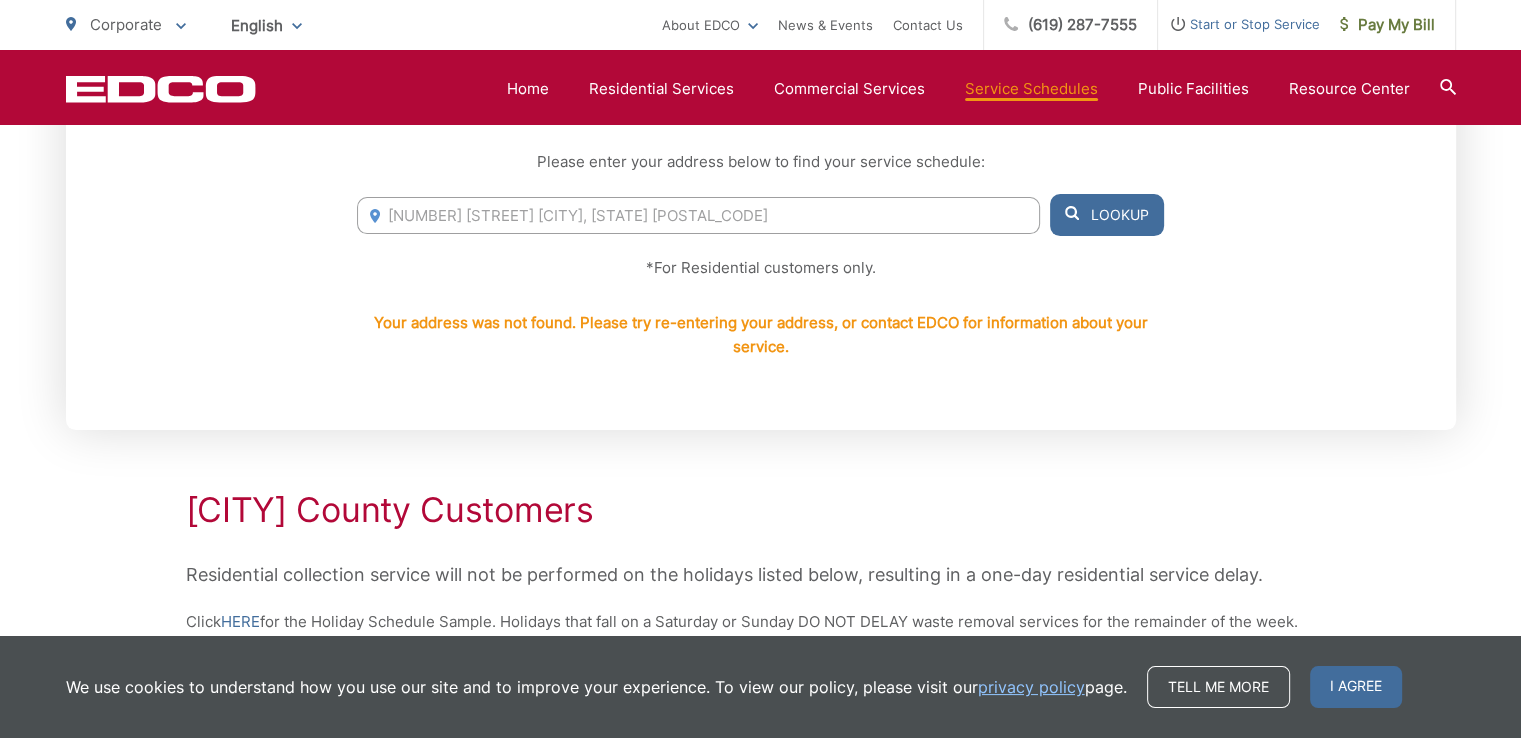 drag, startPoint x: 516, startPoint y: 214, endPoint x: 205, endPoint y: 201, distance: 311.27158 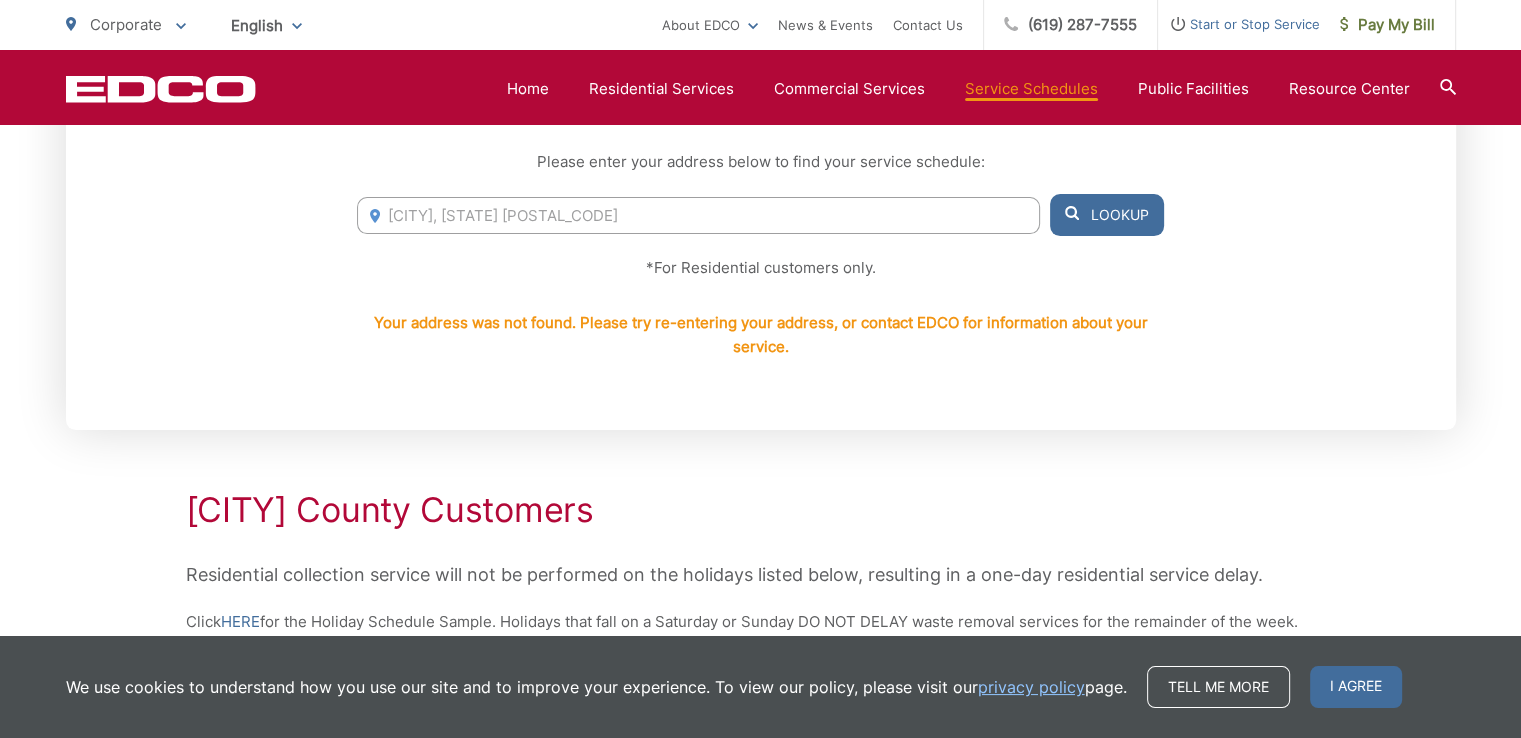 click on "Lookup" at bounding box center [1107, 215] 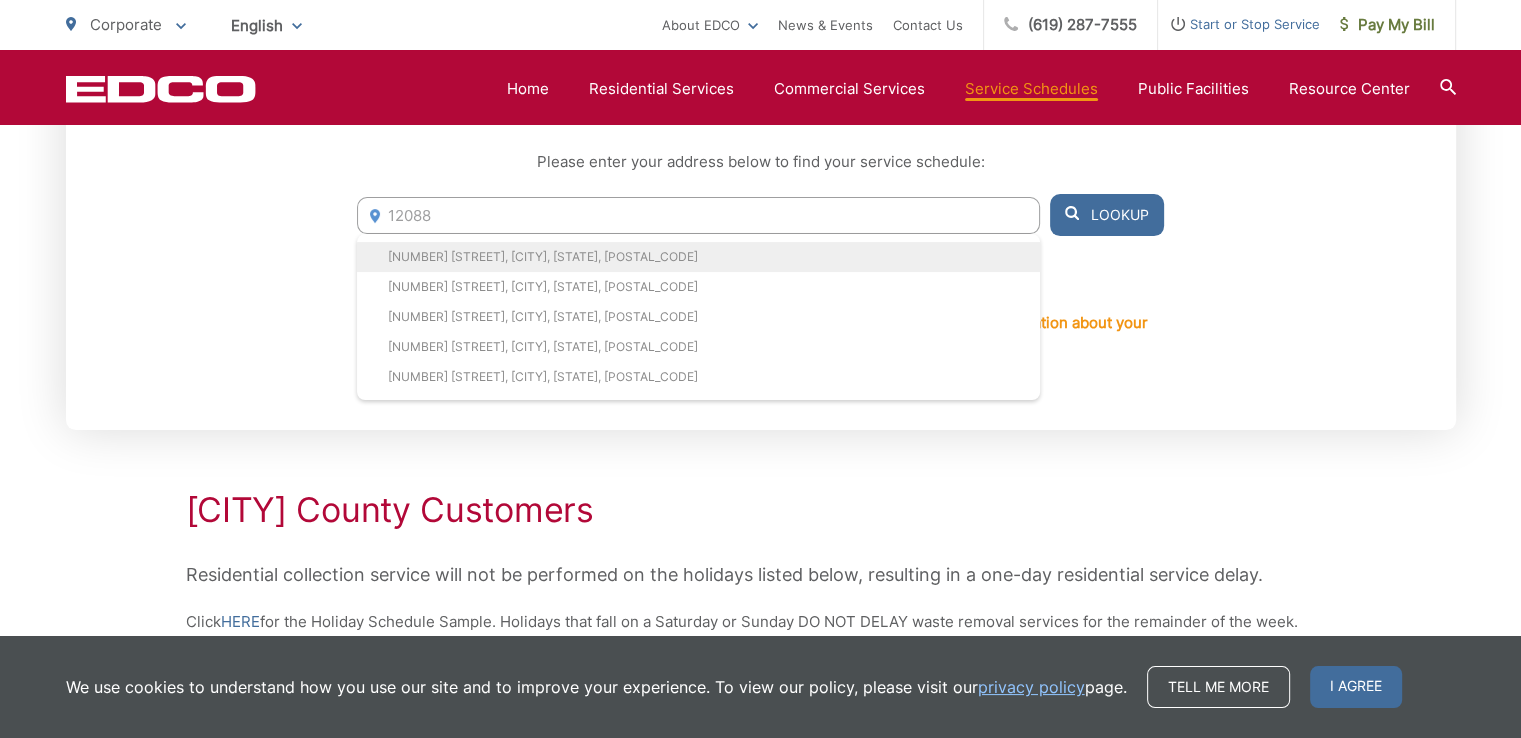 click on "12088 Short St, Lakeside, CA, 92040" at bounding box center (698, 257) 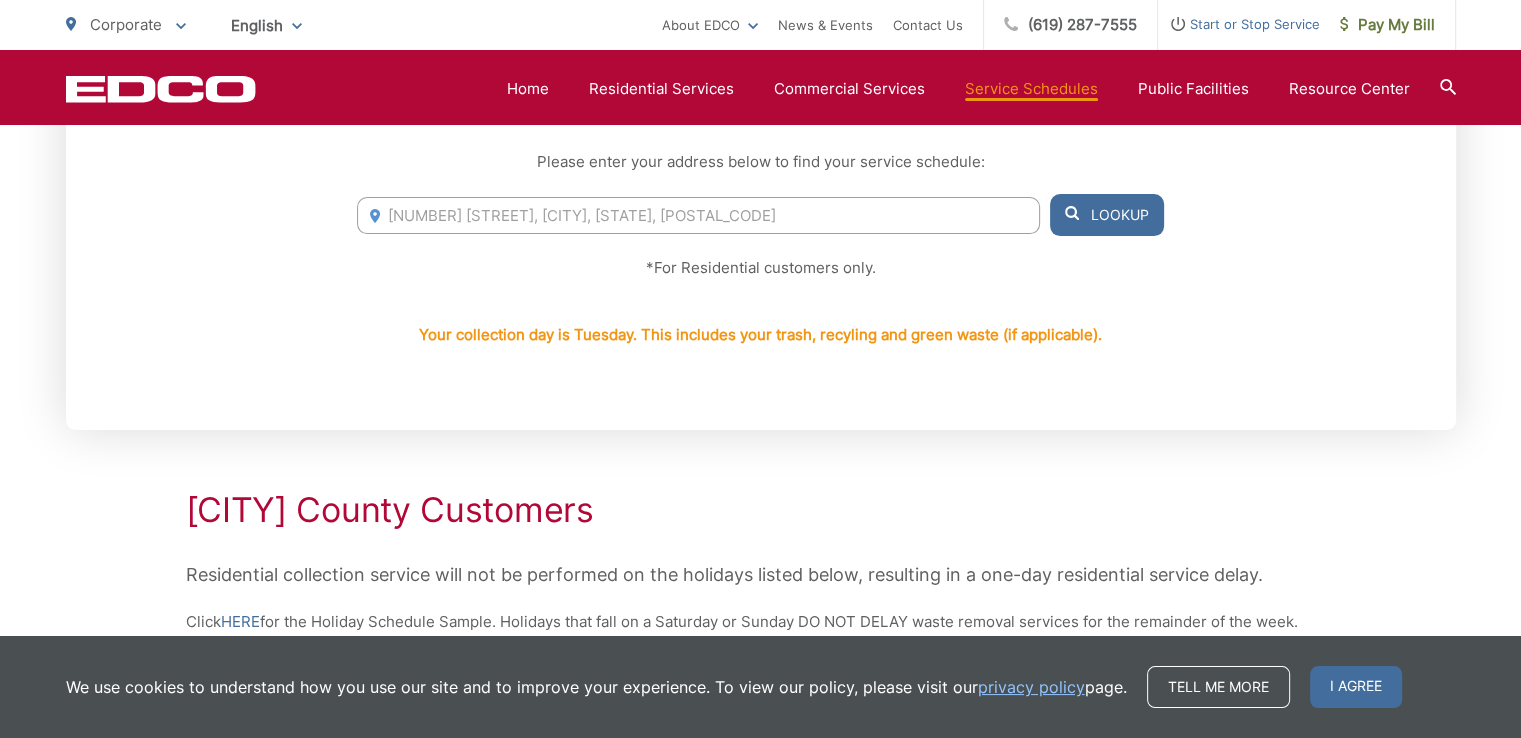 click on "Lookup" at bounding box center (1107, 215) 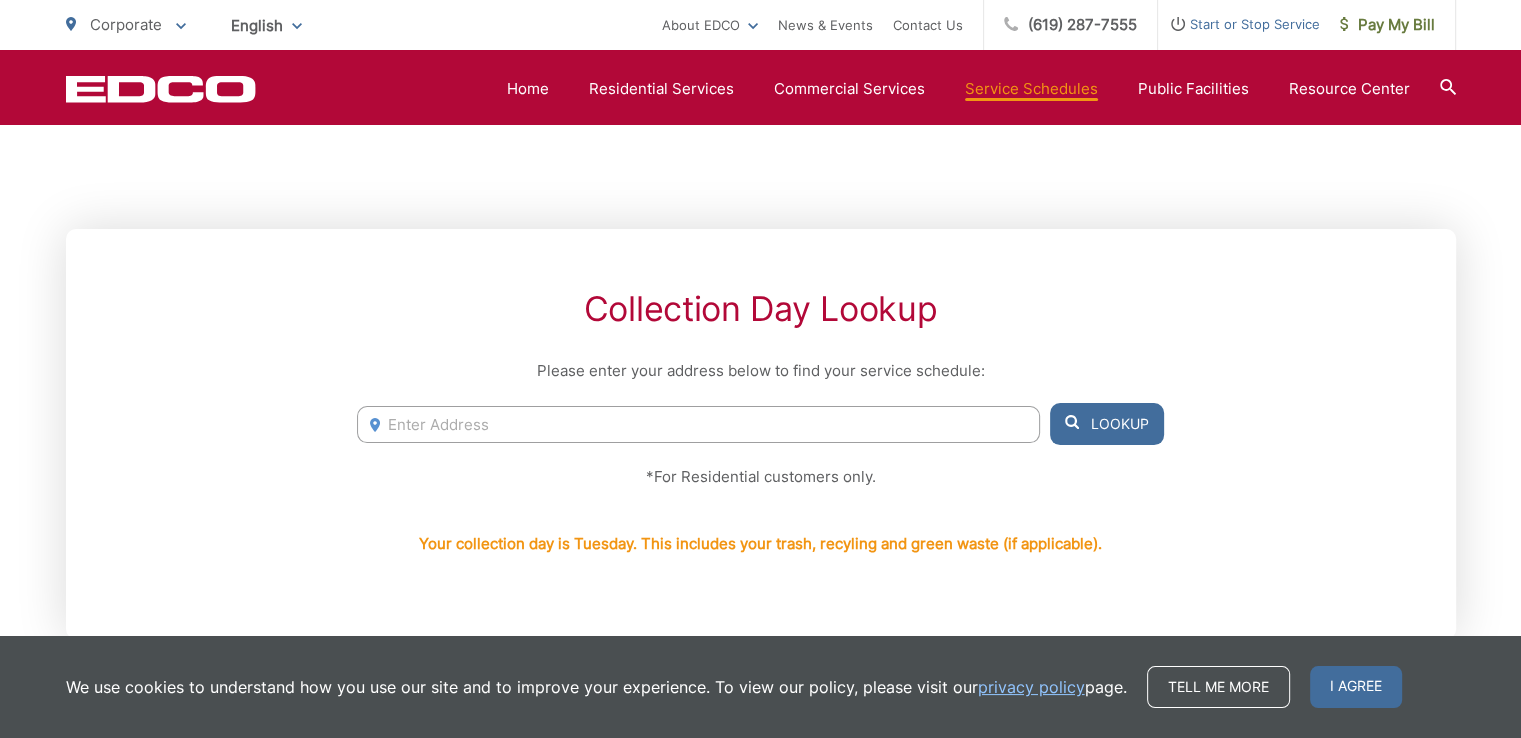 scroll, scrollTop: 0, scrollLeft: 0, axis: both 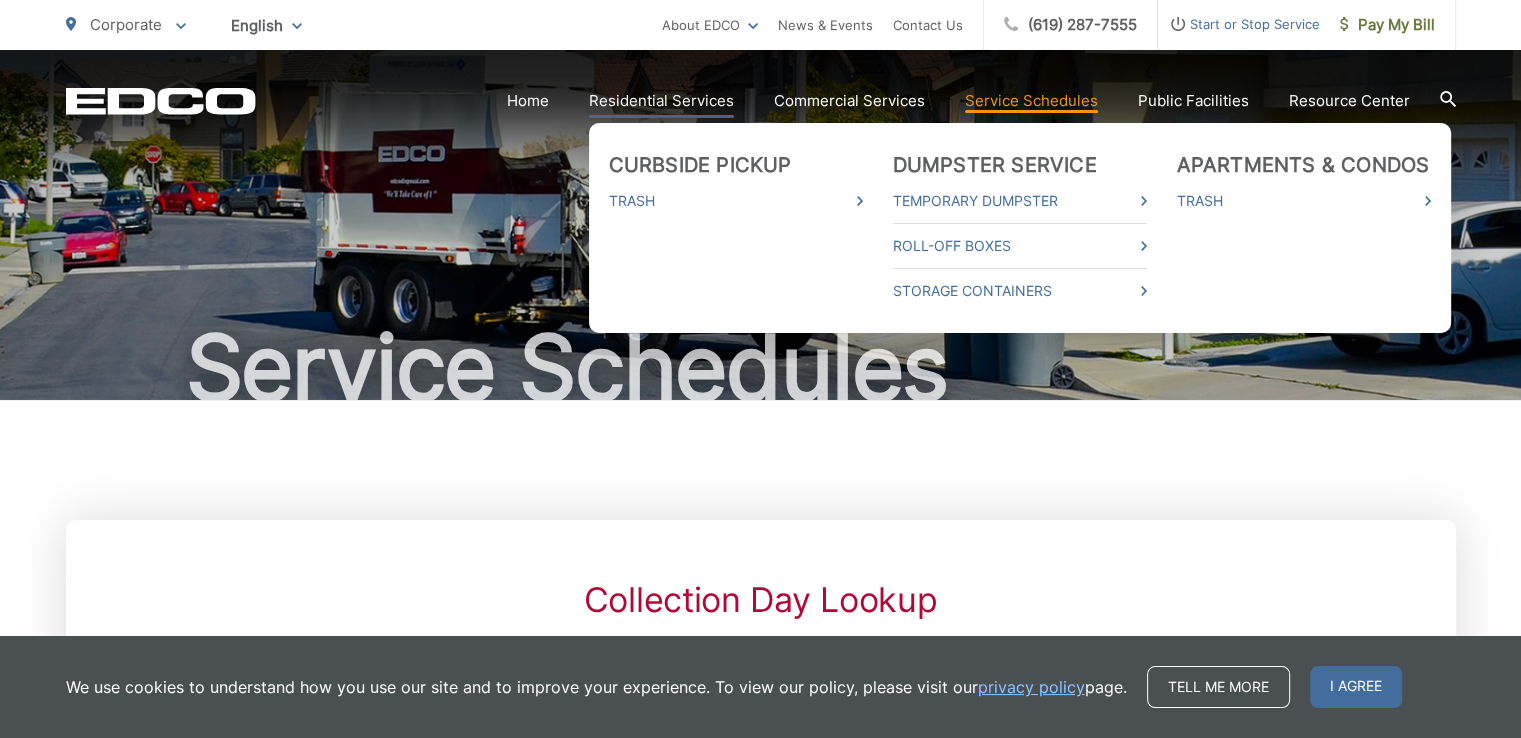 type 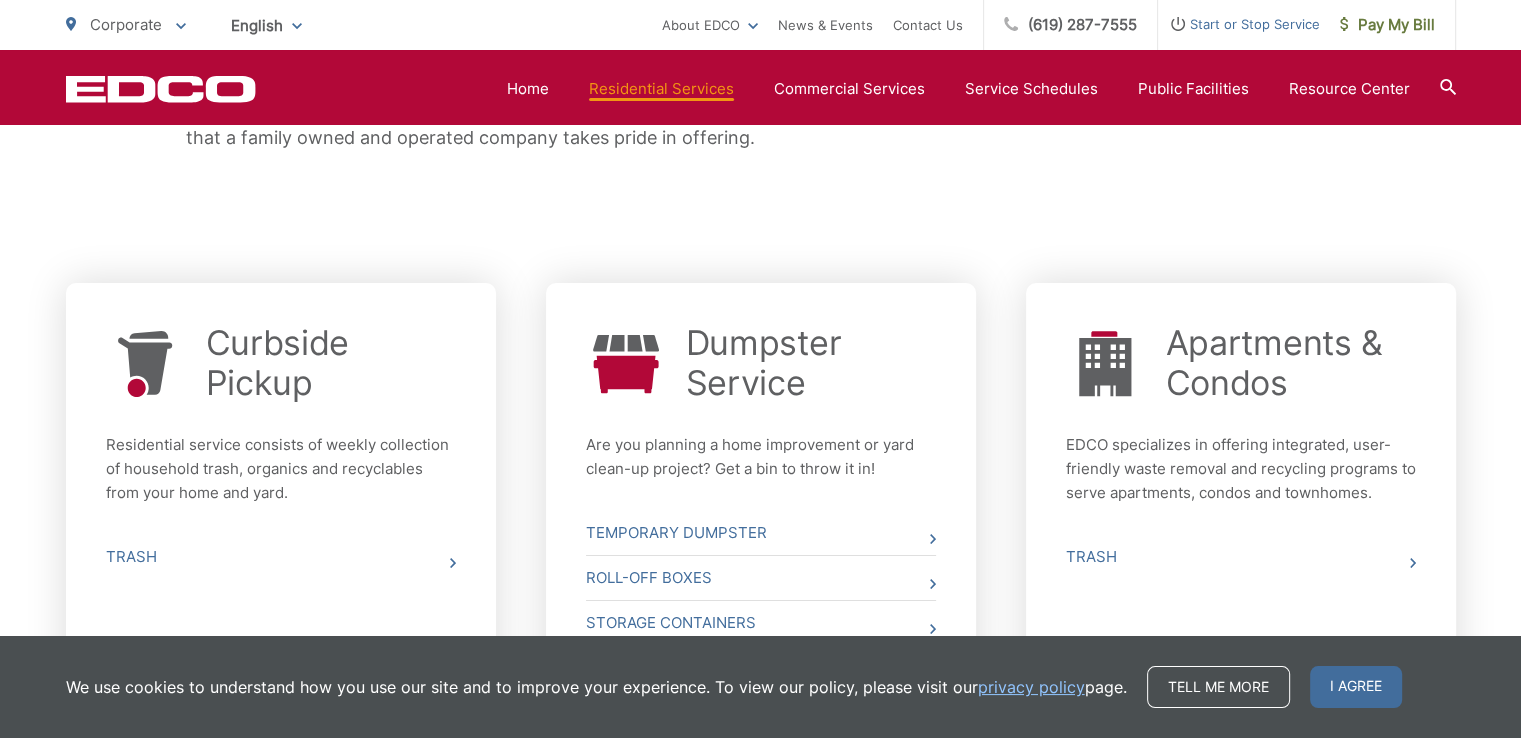scroll, scrollTop: 800, scrollLeft: 0, axis: vertical 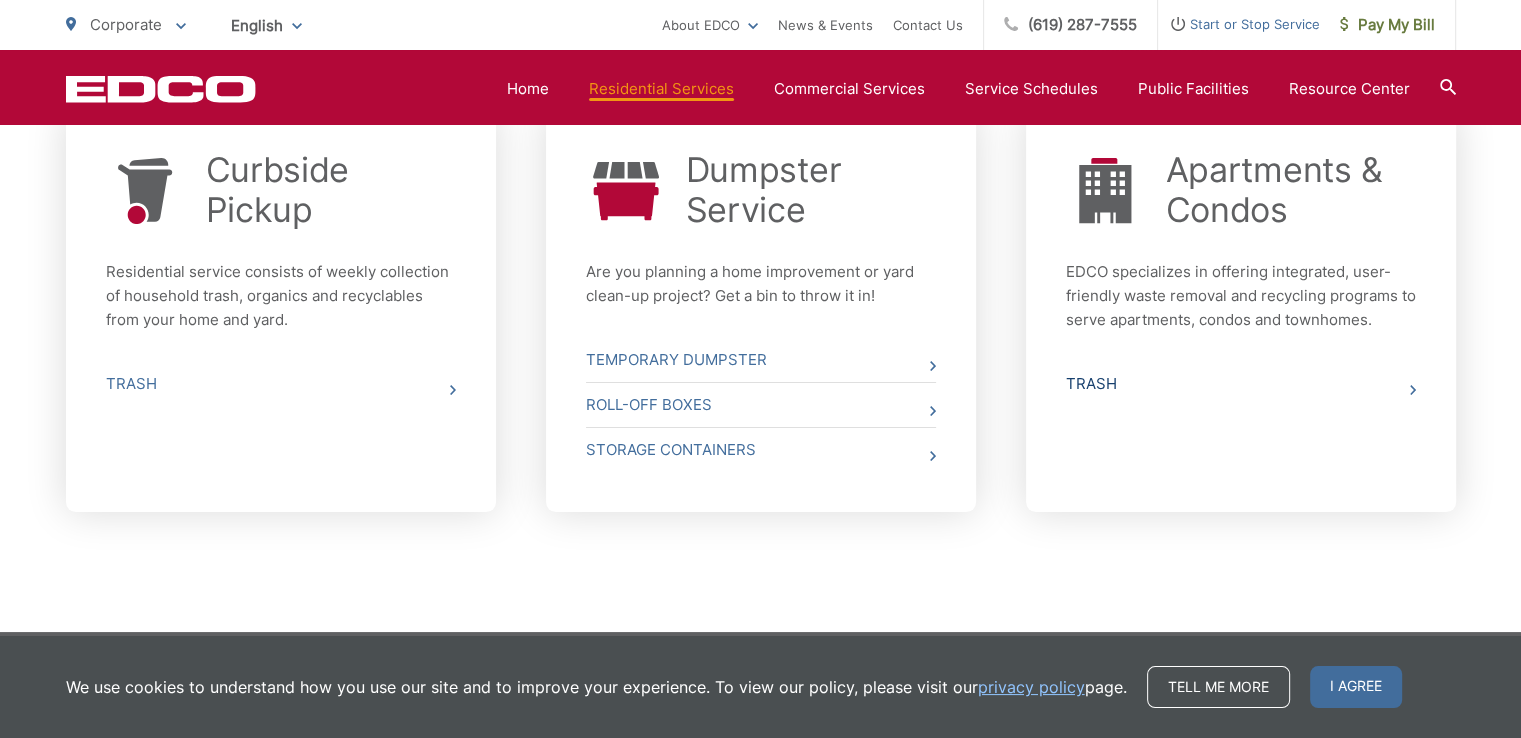 click on "Trash" at bounding box center [1241, 384] 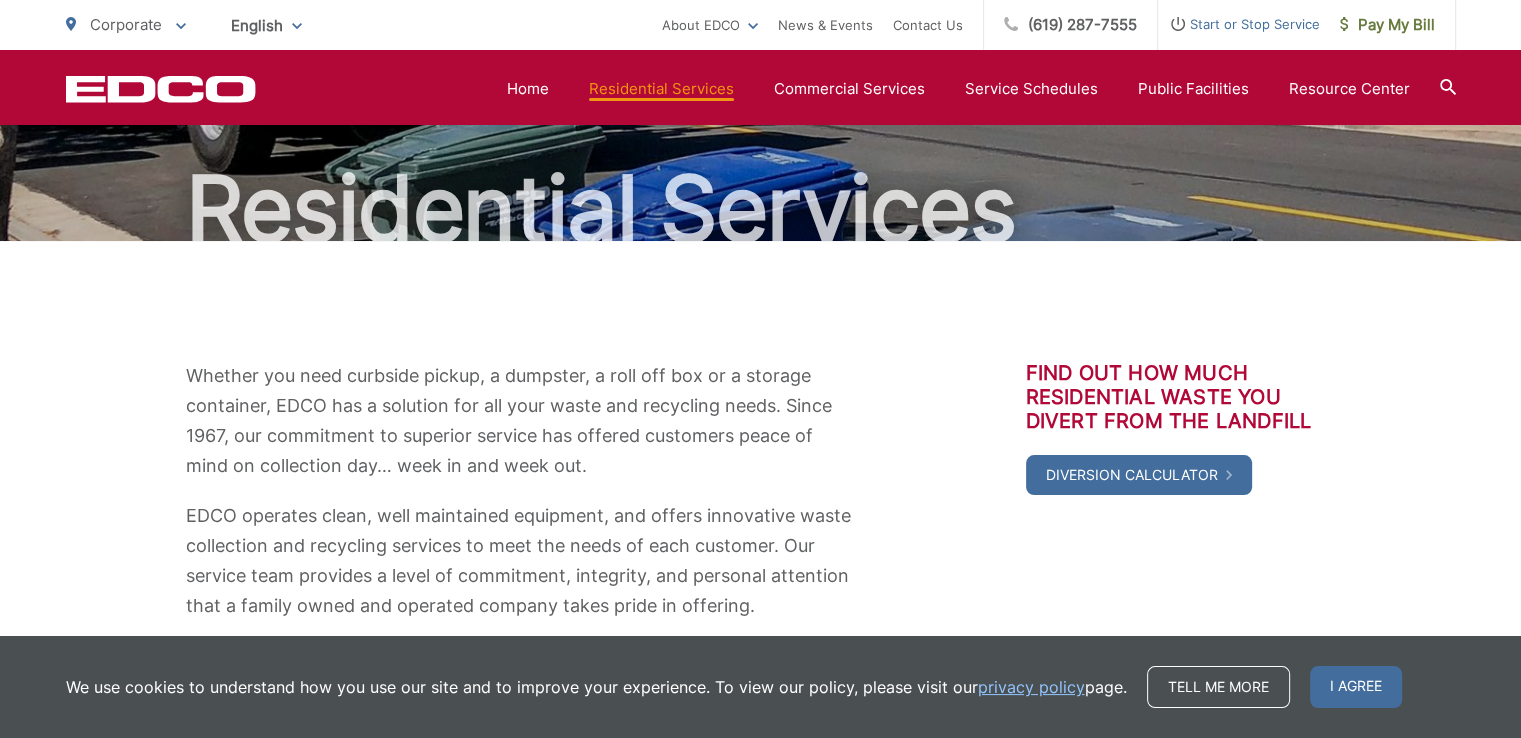 scroll, scrollTop: 0, scrollLeft: 0, axis: both 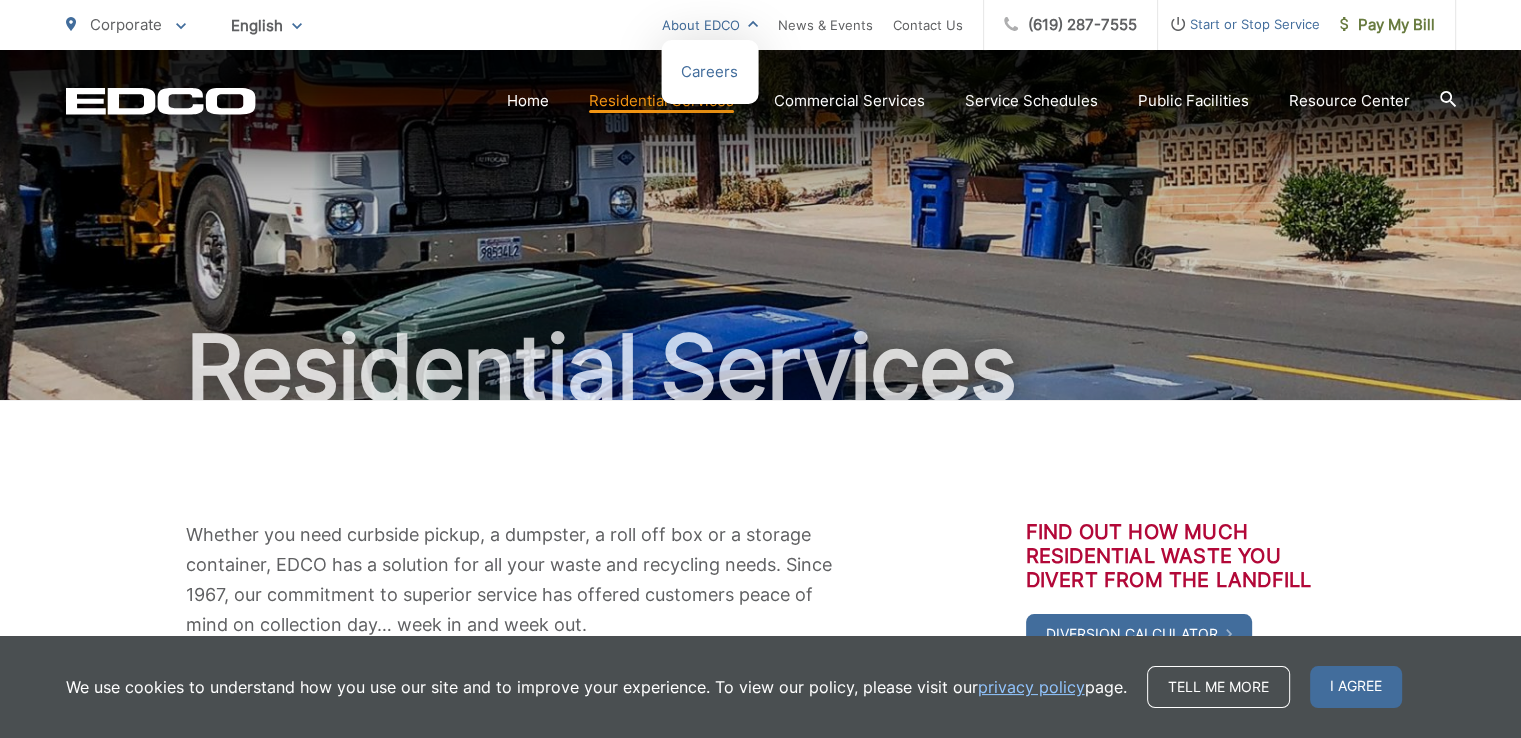 click on "About EDCO" at bounding box center [710, 25] 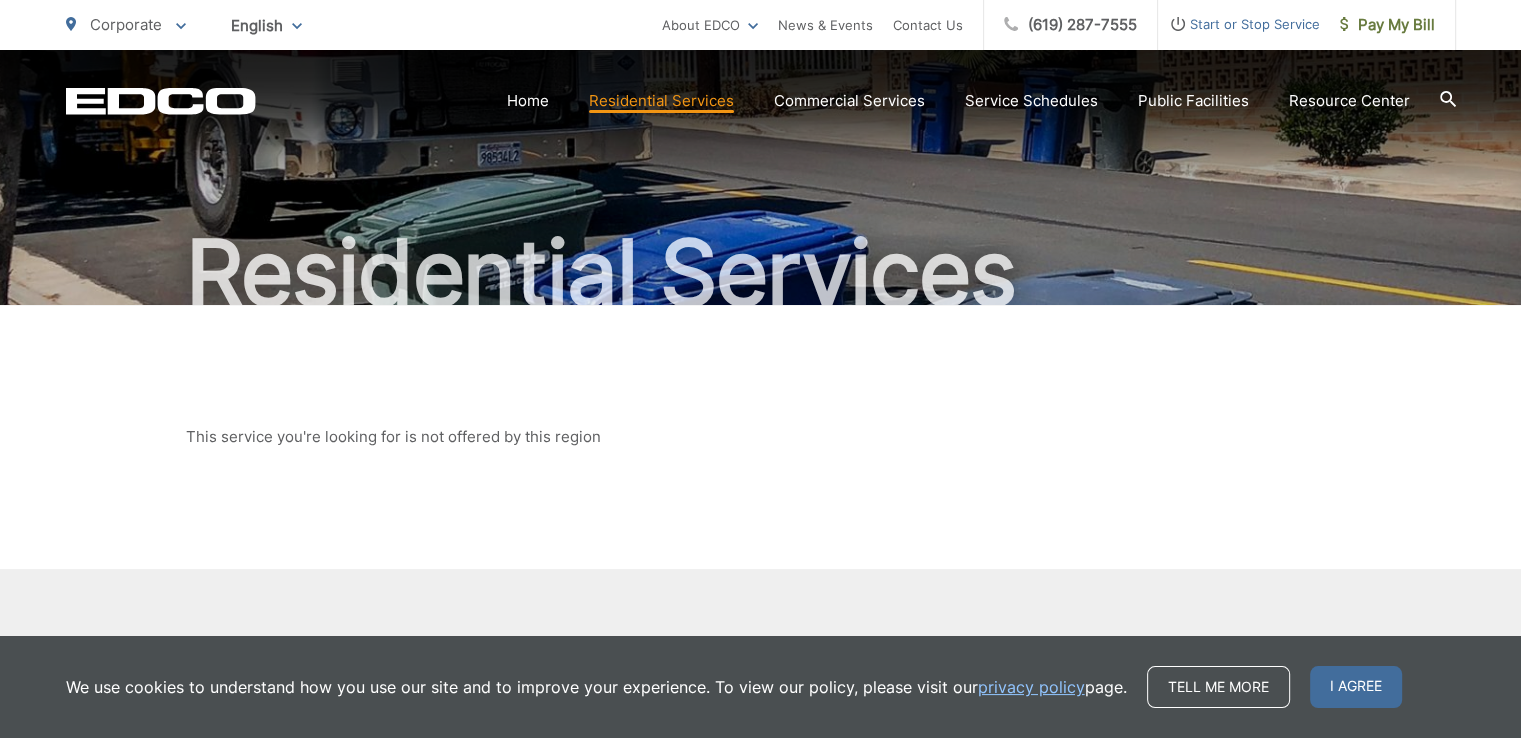scroll, scrollTop: 231, scrollLeft: 0, axis: vertical 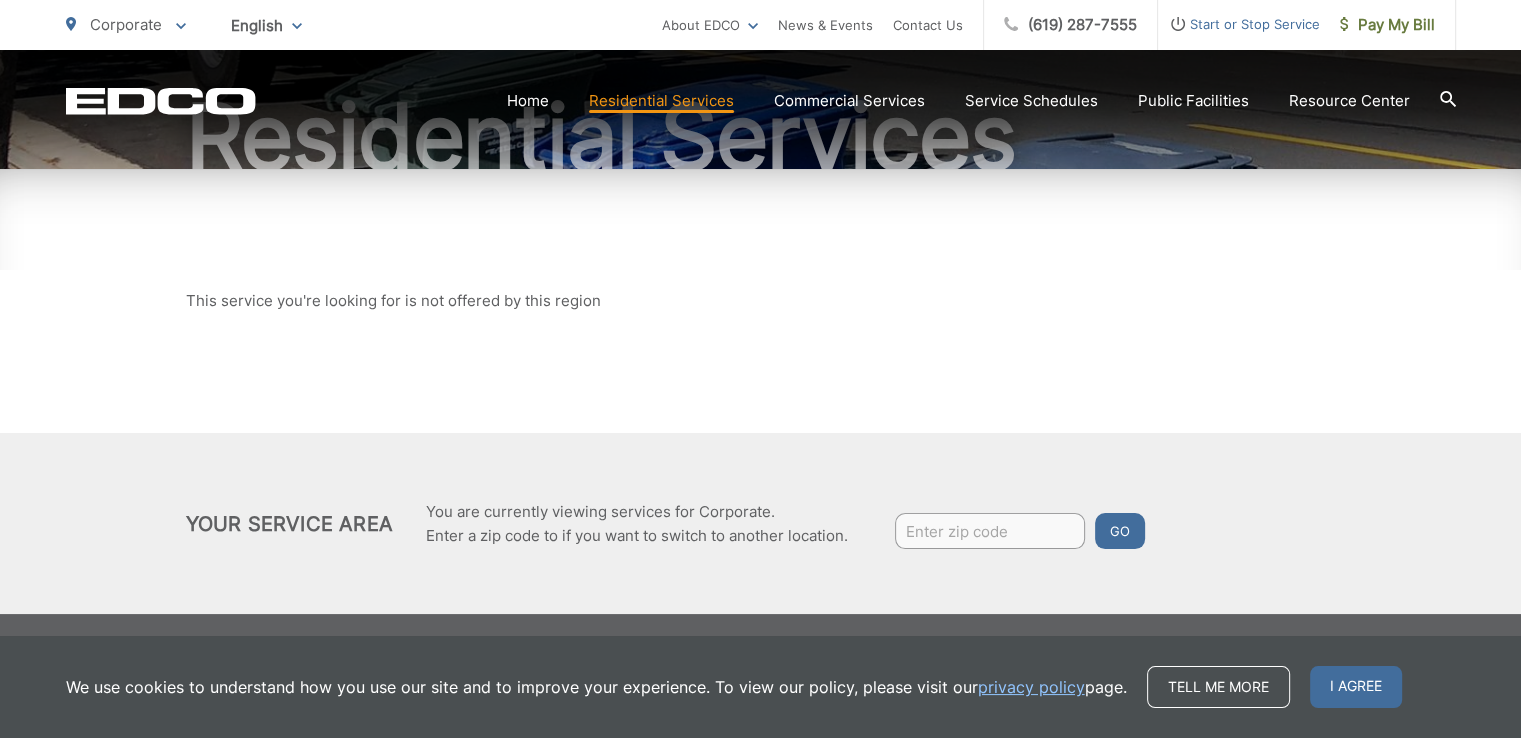 click at bounding box center [990, 531] 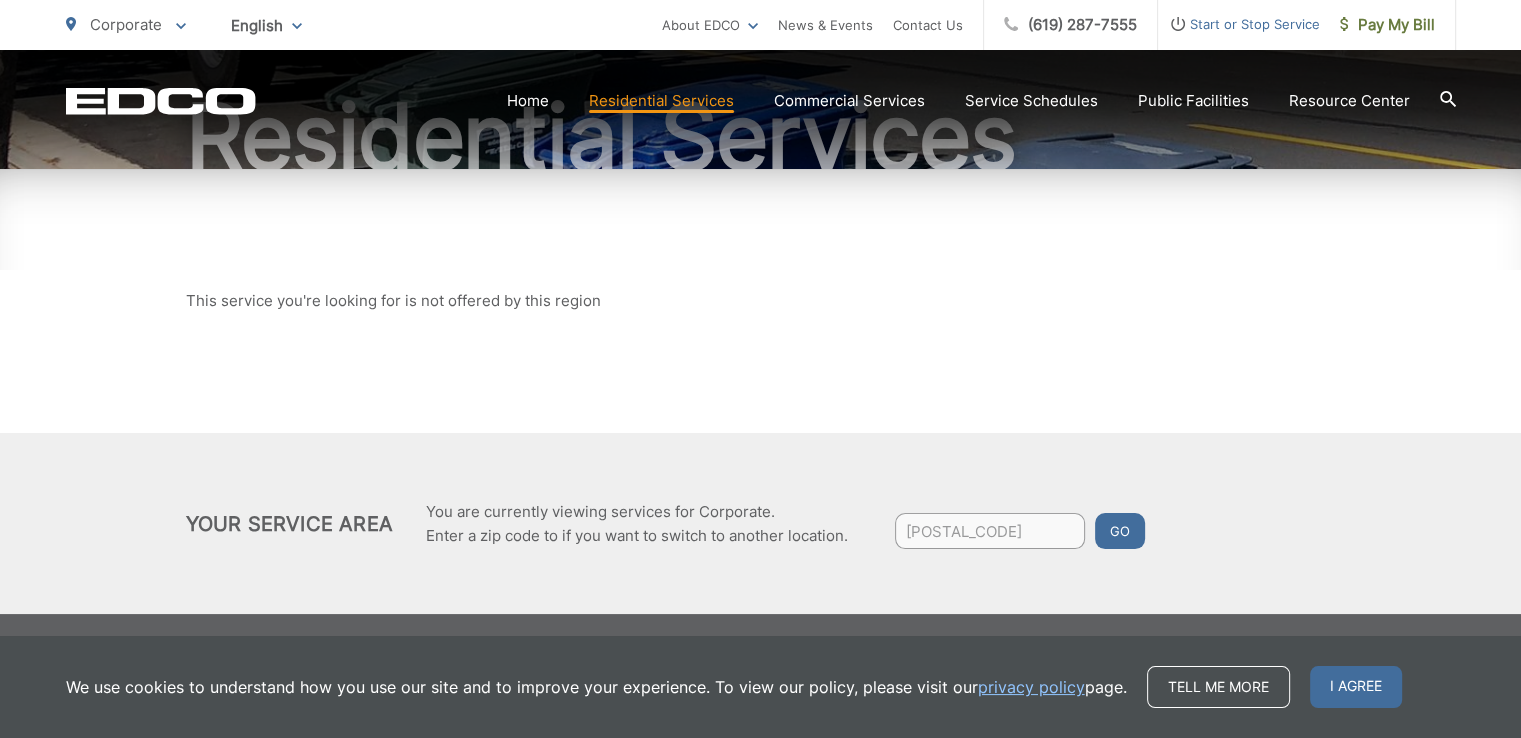 type on "92092" 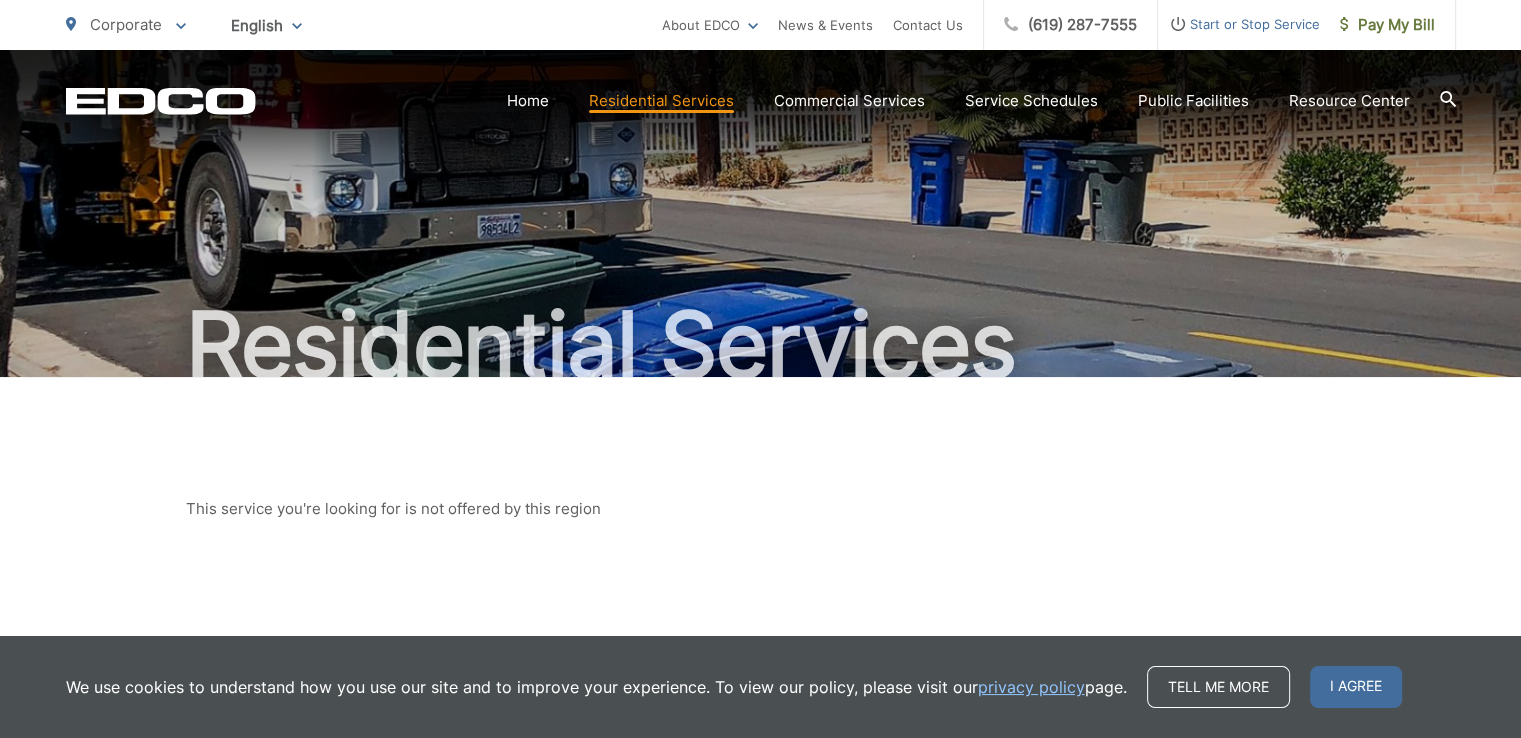 scroll, scrollTop: 0, scrollLeft: 0, axis: both 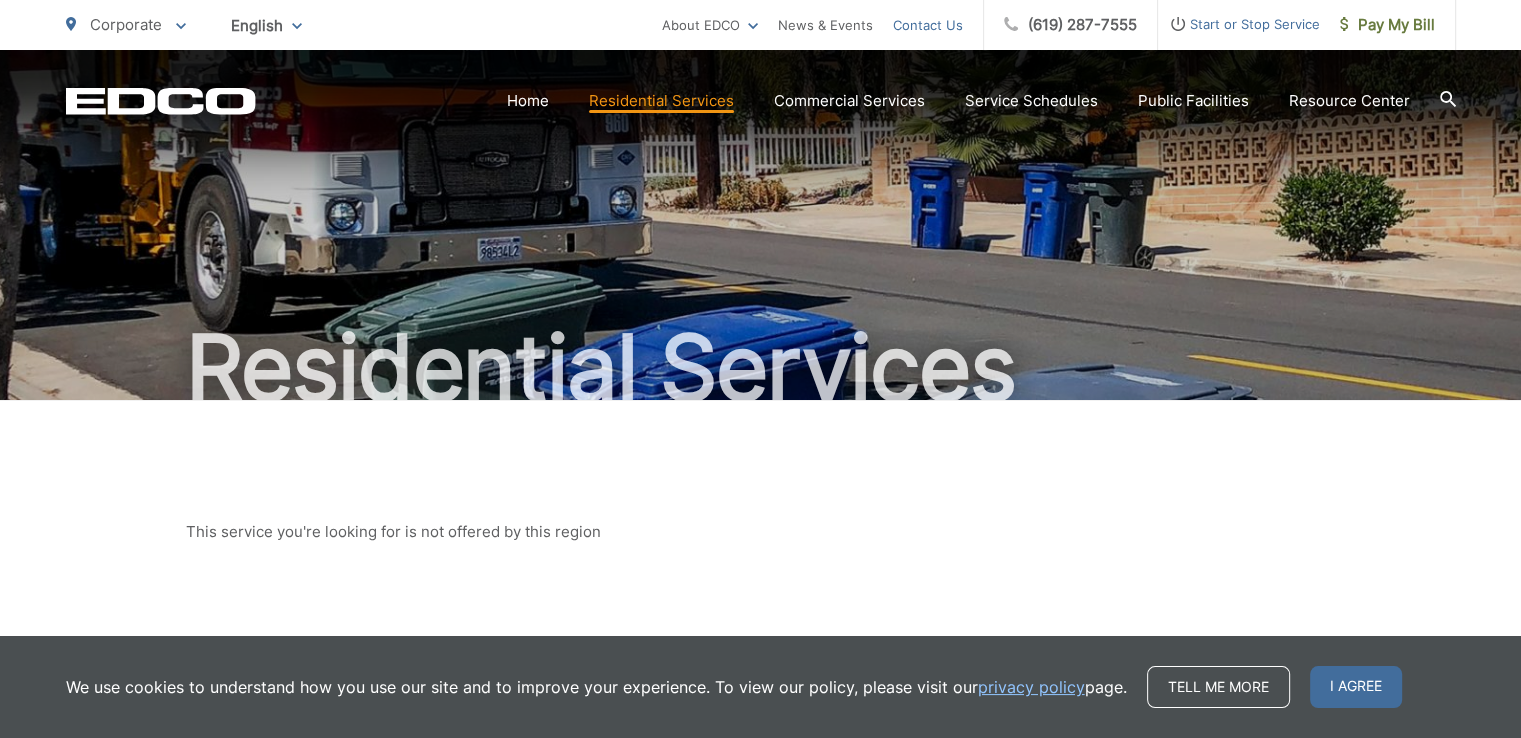 click on "Contact Us" at bounding box center (928, 25) 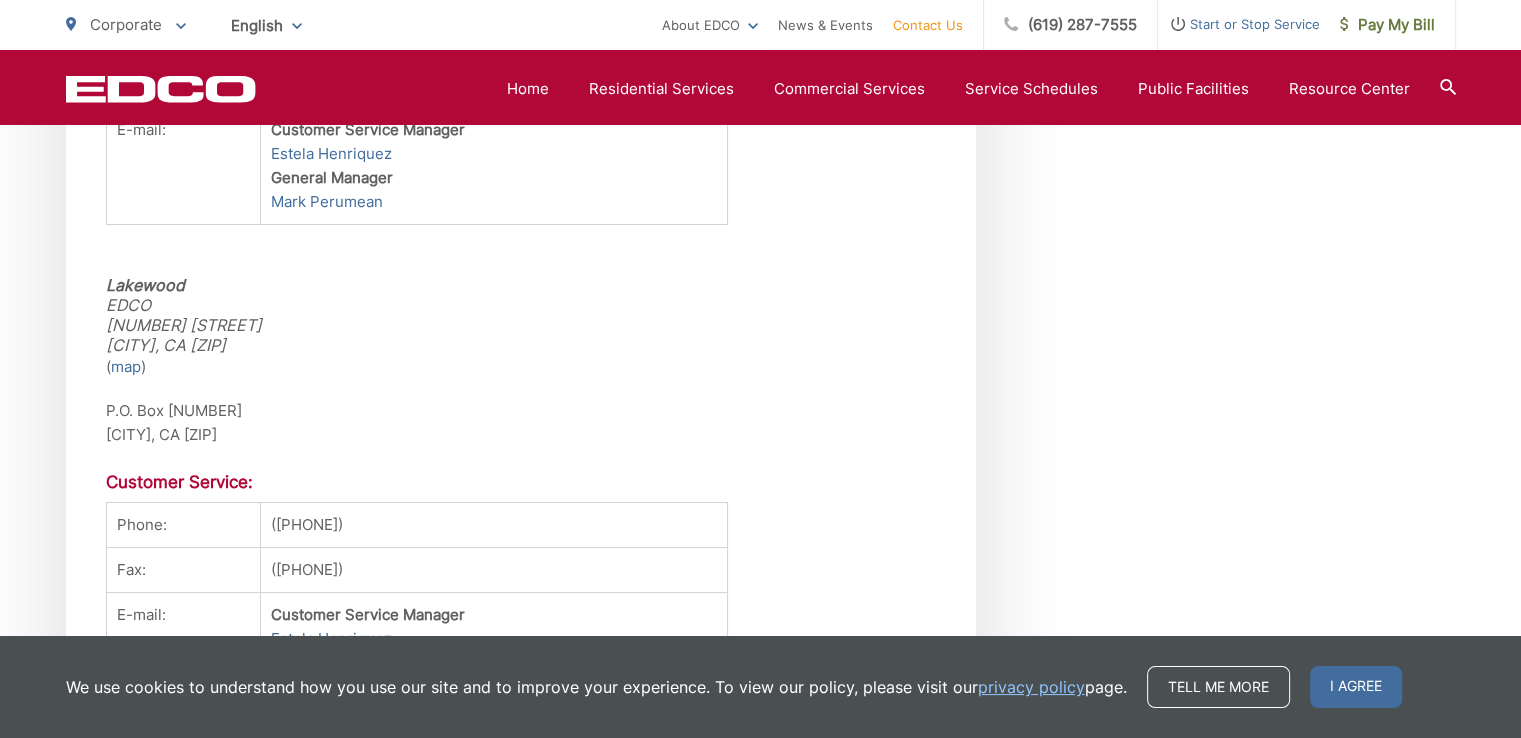 scroll, scrollTop: 4241, scrollLeft: 0, axis: vertical 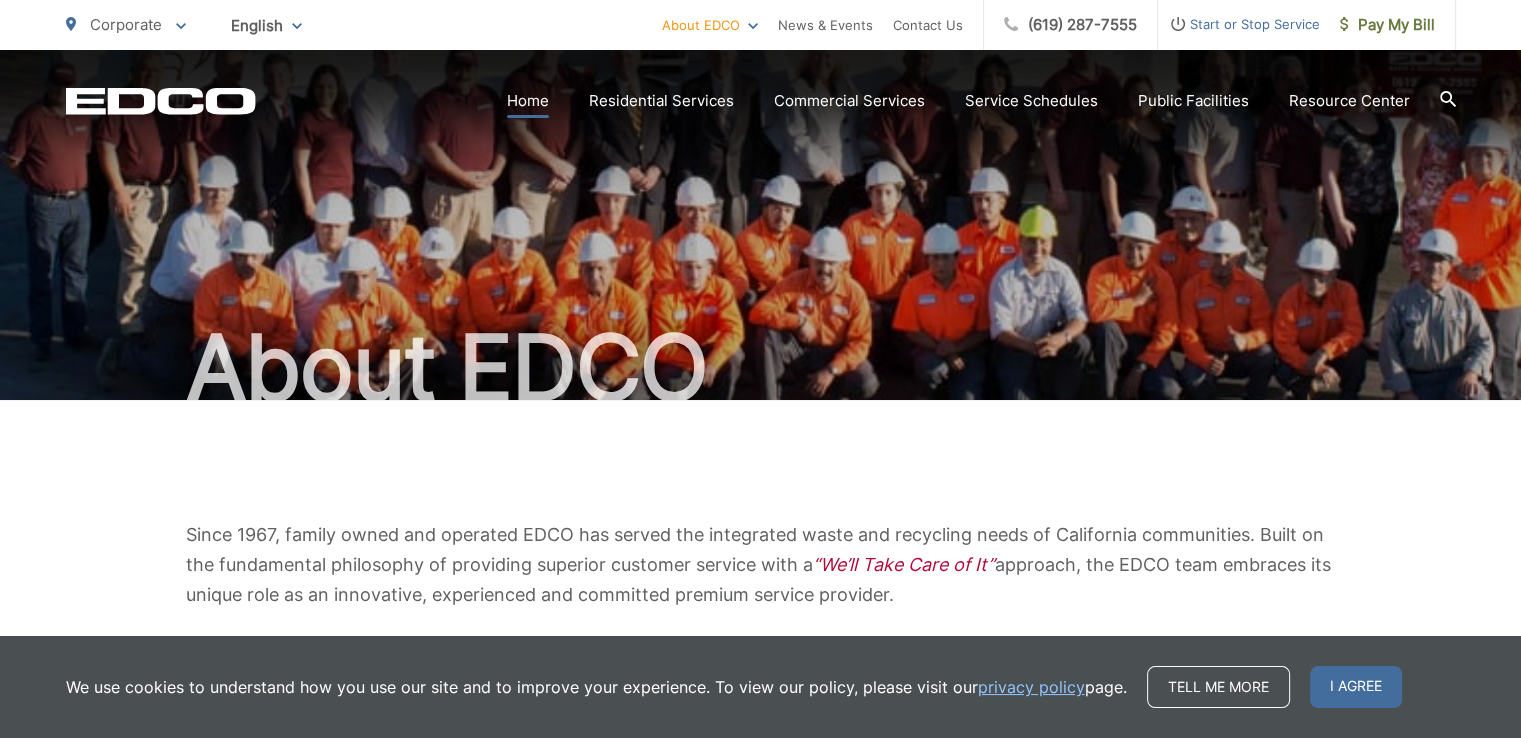 click on "Home" at bounding box center (528, 101) 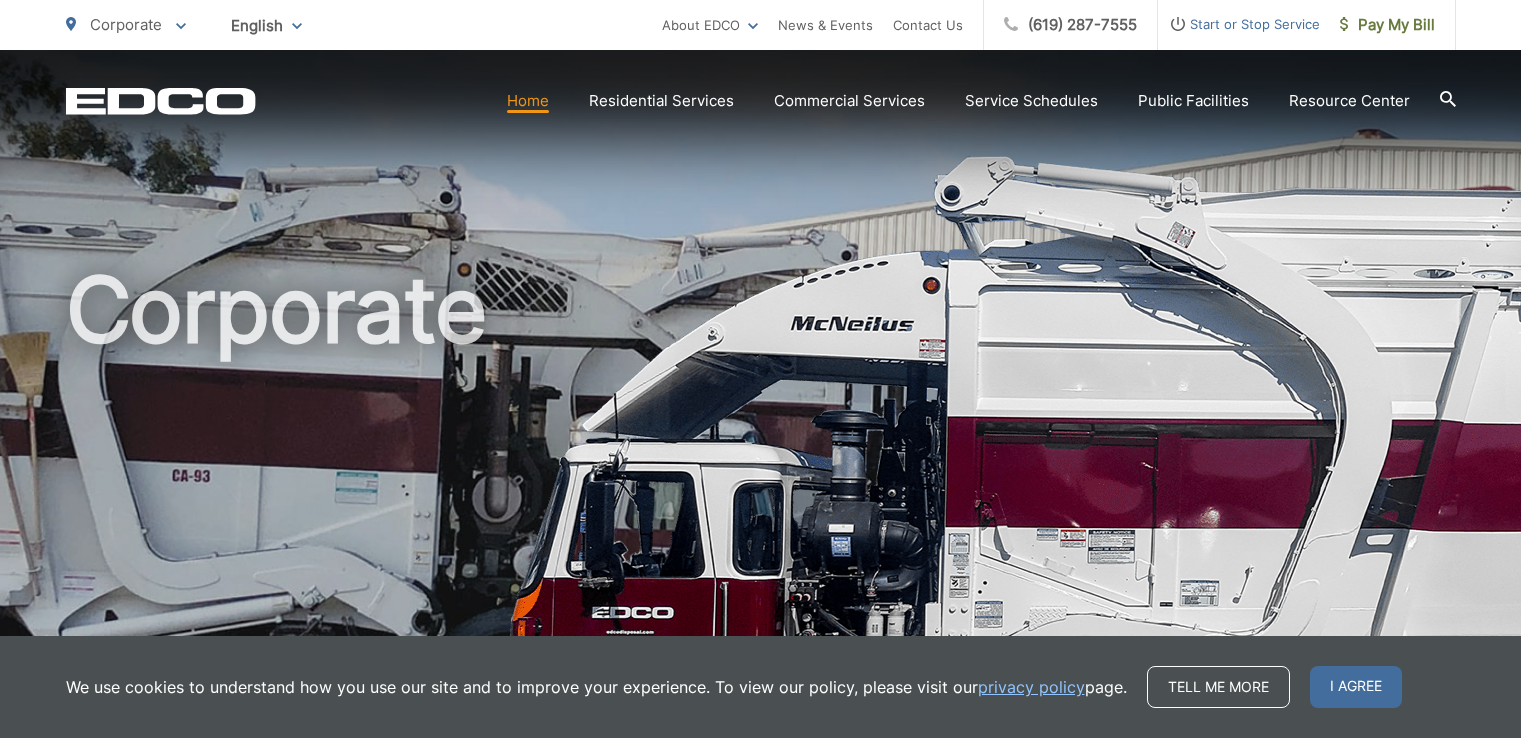 scroll, scrollTop: 0, scrollLeft: 0, axis: both 